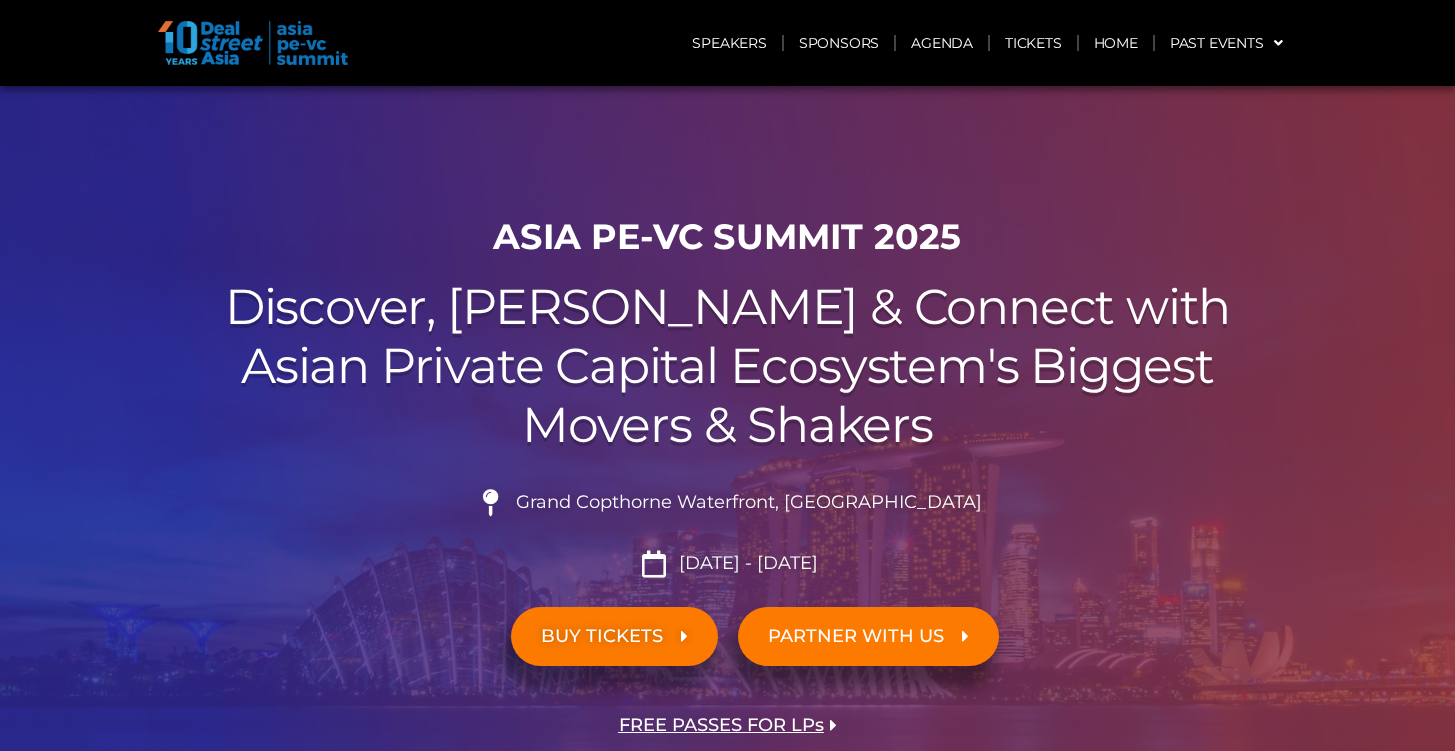 scroll, scrollTop: 0, scrollLeft: 0, axis: both 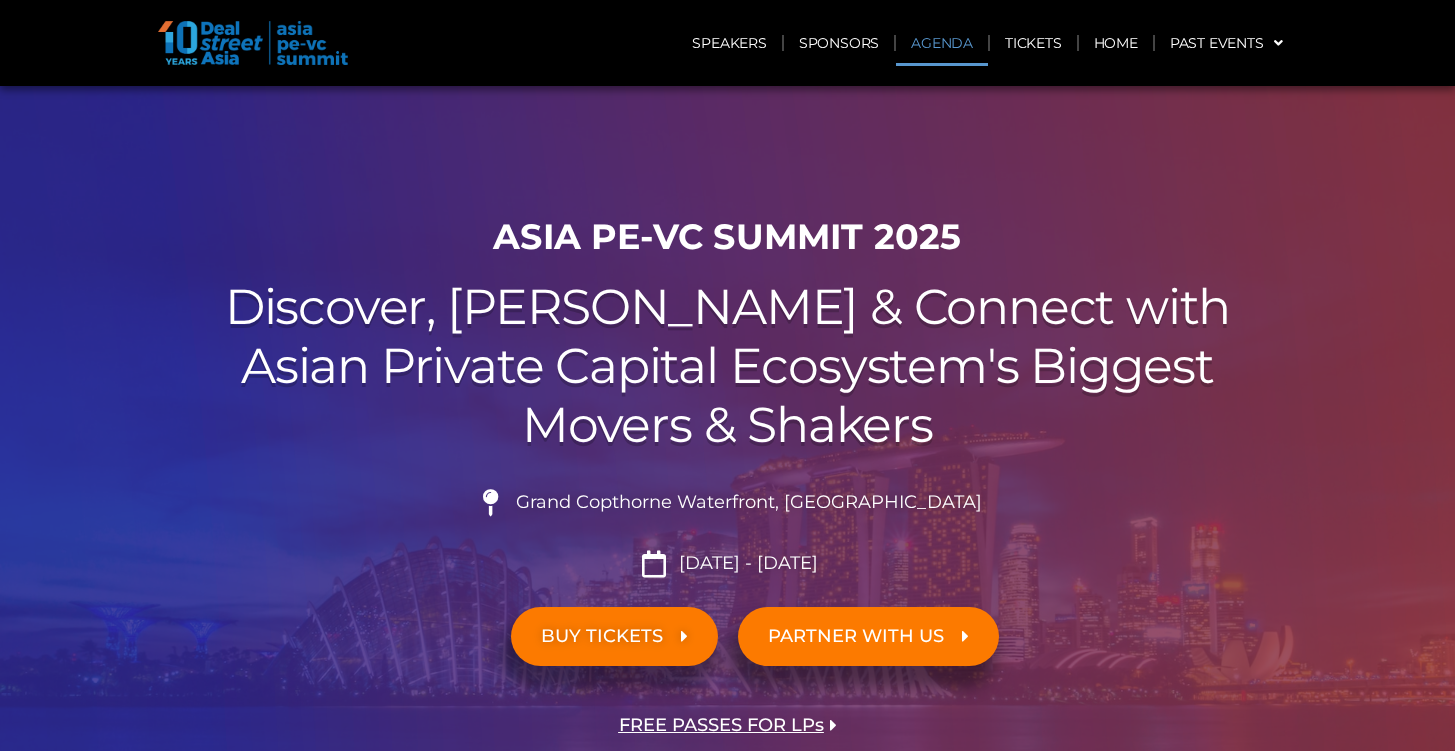 click on "Agenda" 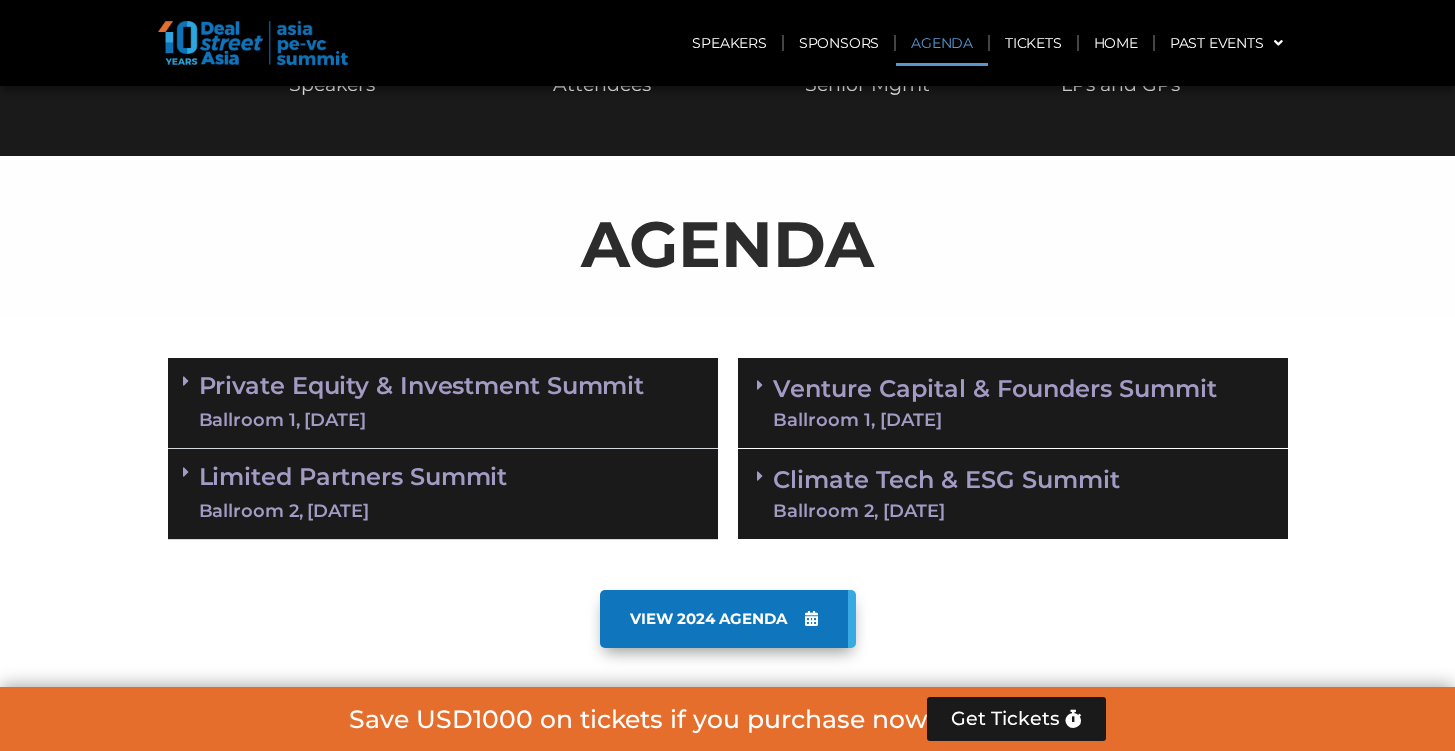 scroll, scrollTop: 1047, scrollLeft: 0, axis: vertical 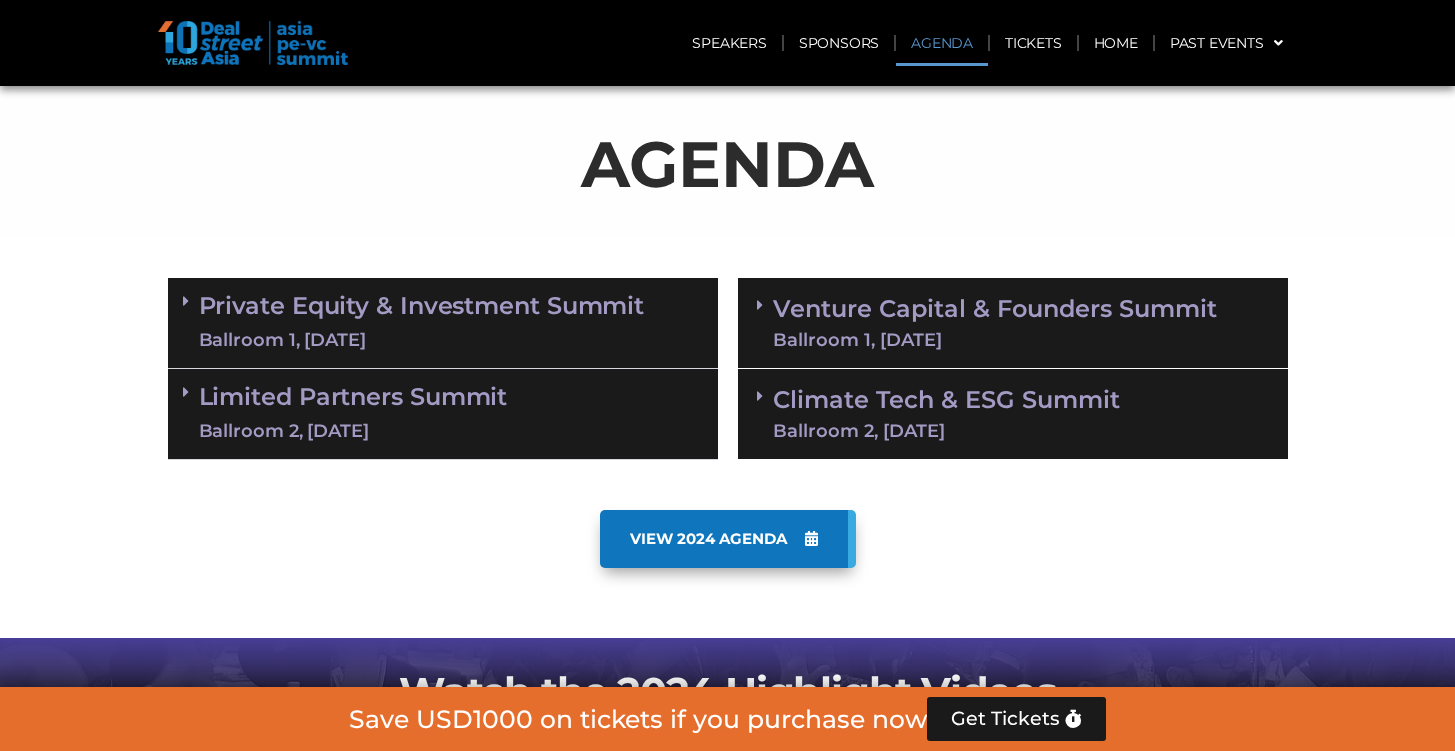 click on "Private Equity & Investment Summit  Ballroom 1, [DATE]" at bounding box center (443, 323) 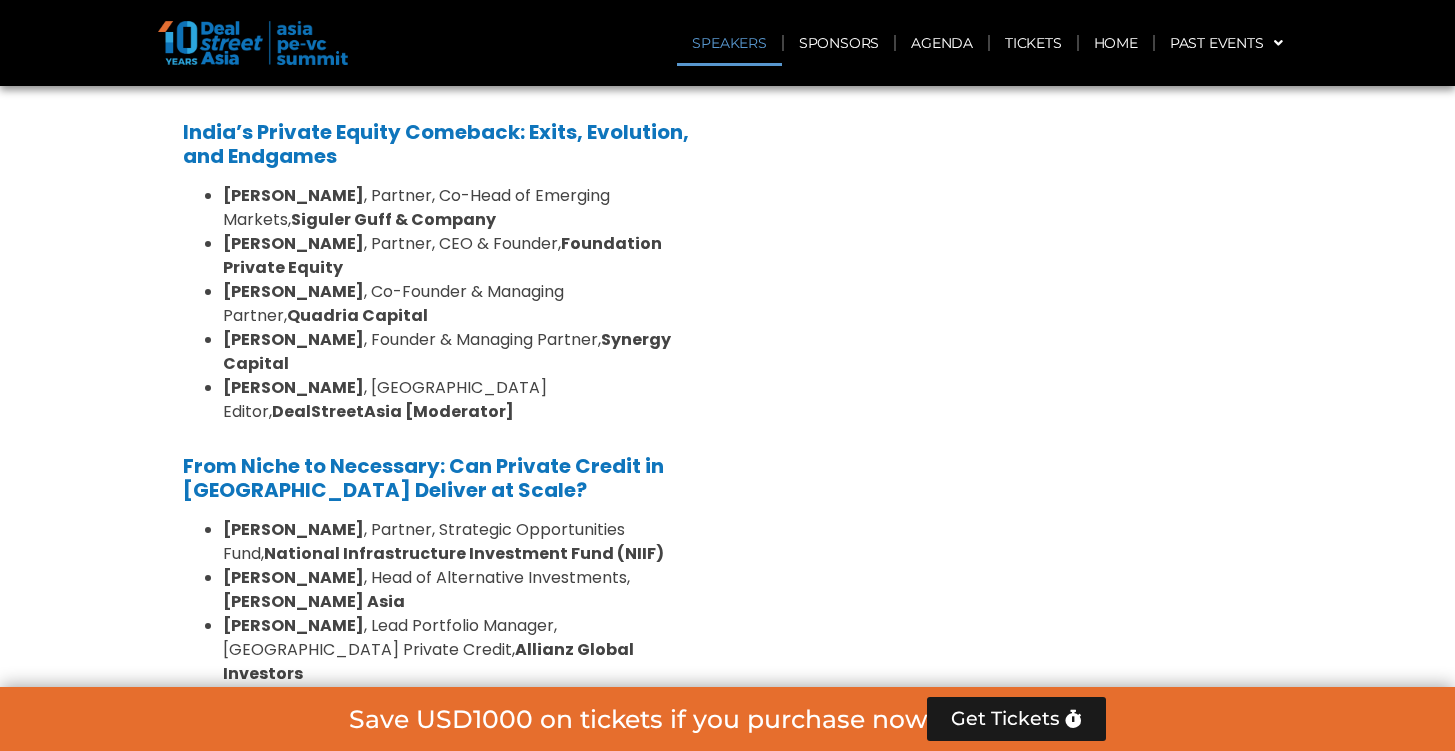 scroll, scrollTop: 2115, scrollLeft: 0, axis: vertical 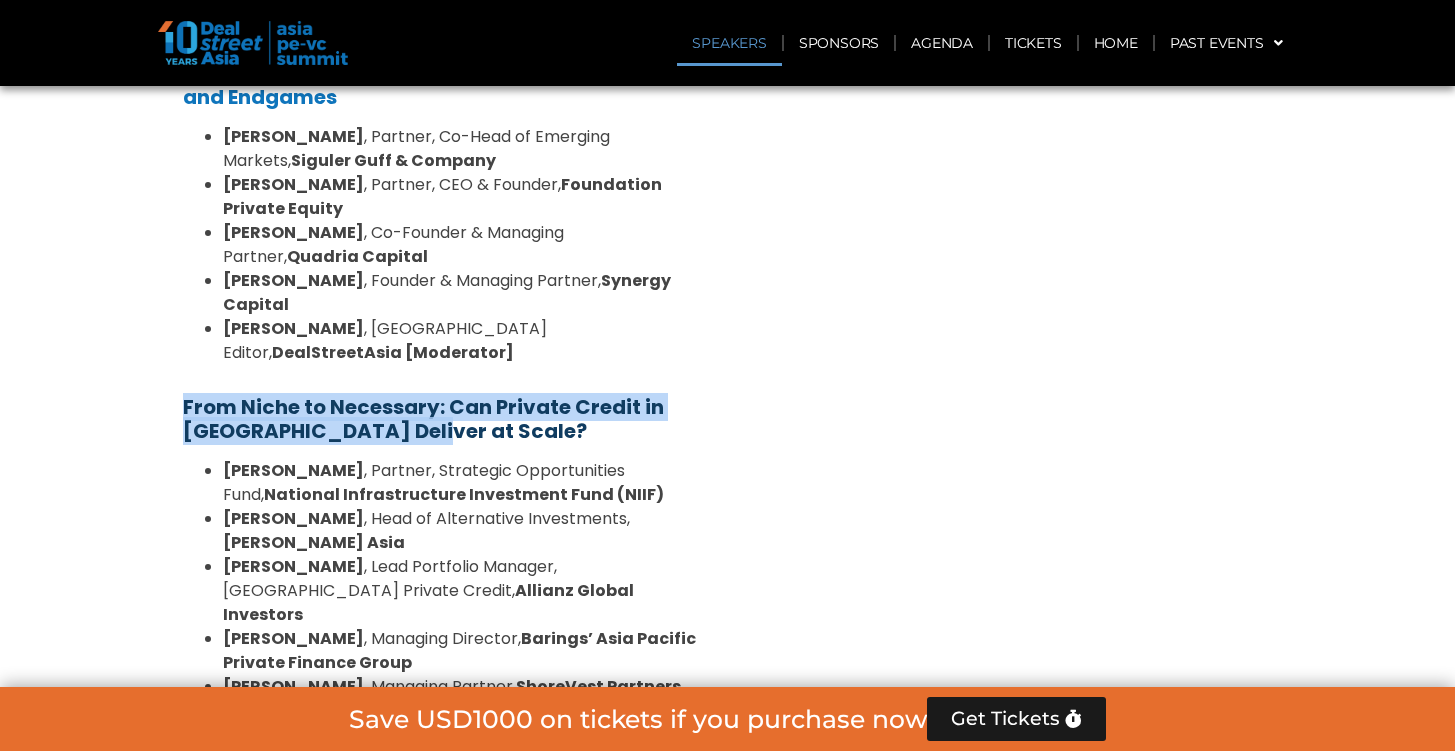 drag, startPoint x: 451, startPoint y: 340, endPoint x: 182, endPoint y: 307, distance: 271.0166 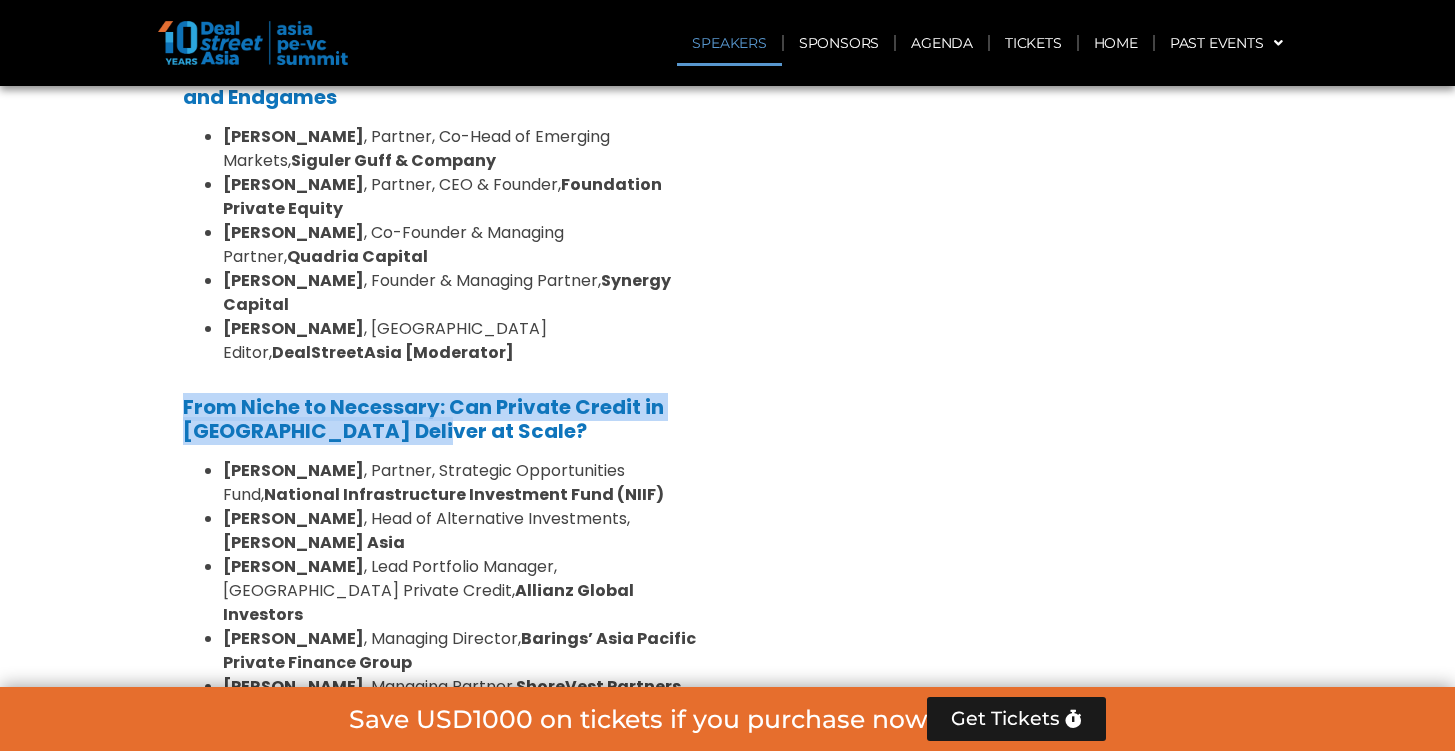 copy on "From Niche to Necessary: Can Private Credit in [GEOGRAPHIC_DATA] Deliver at Scale?" 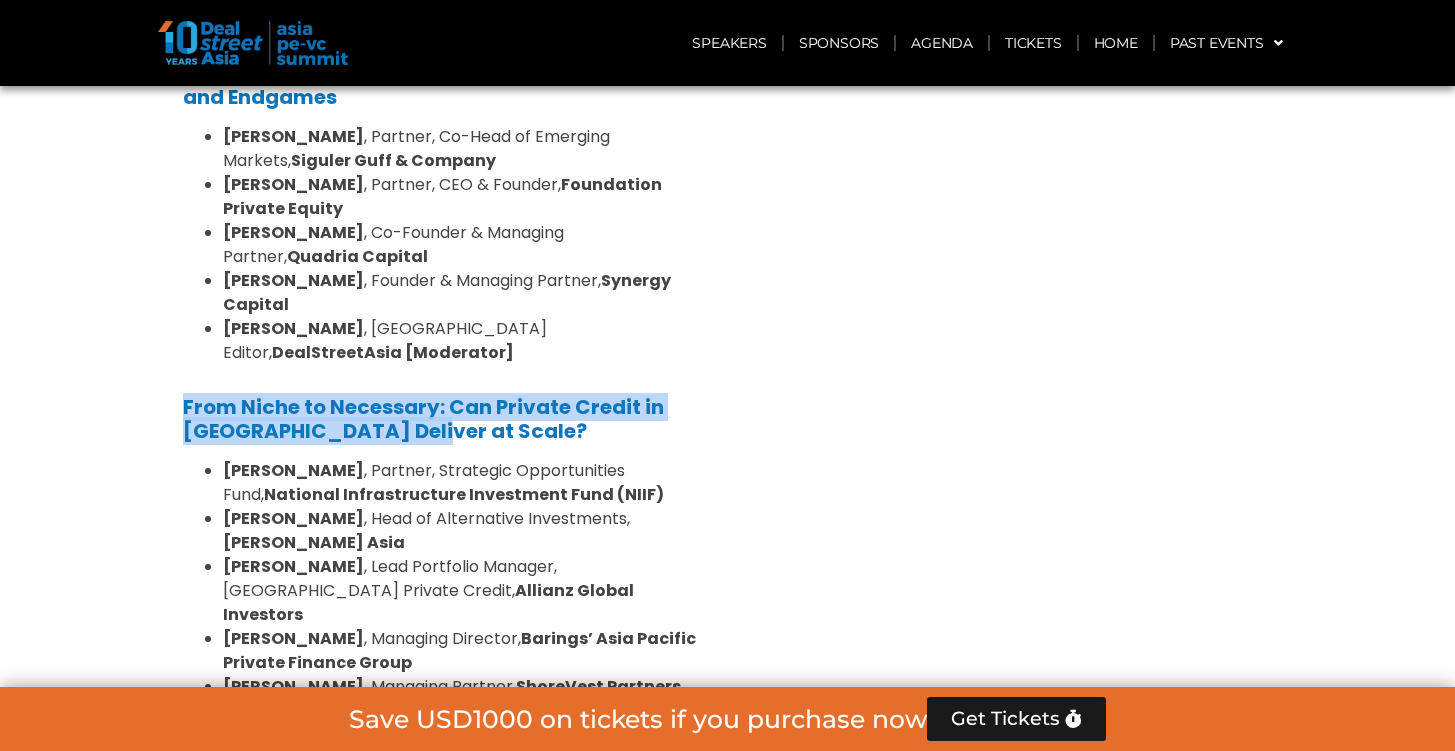 scroll, scrollTop: 4218, scrollLeft: 0, axis: vertical 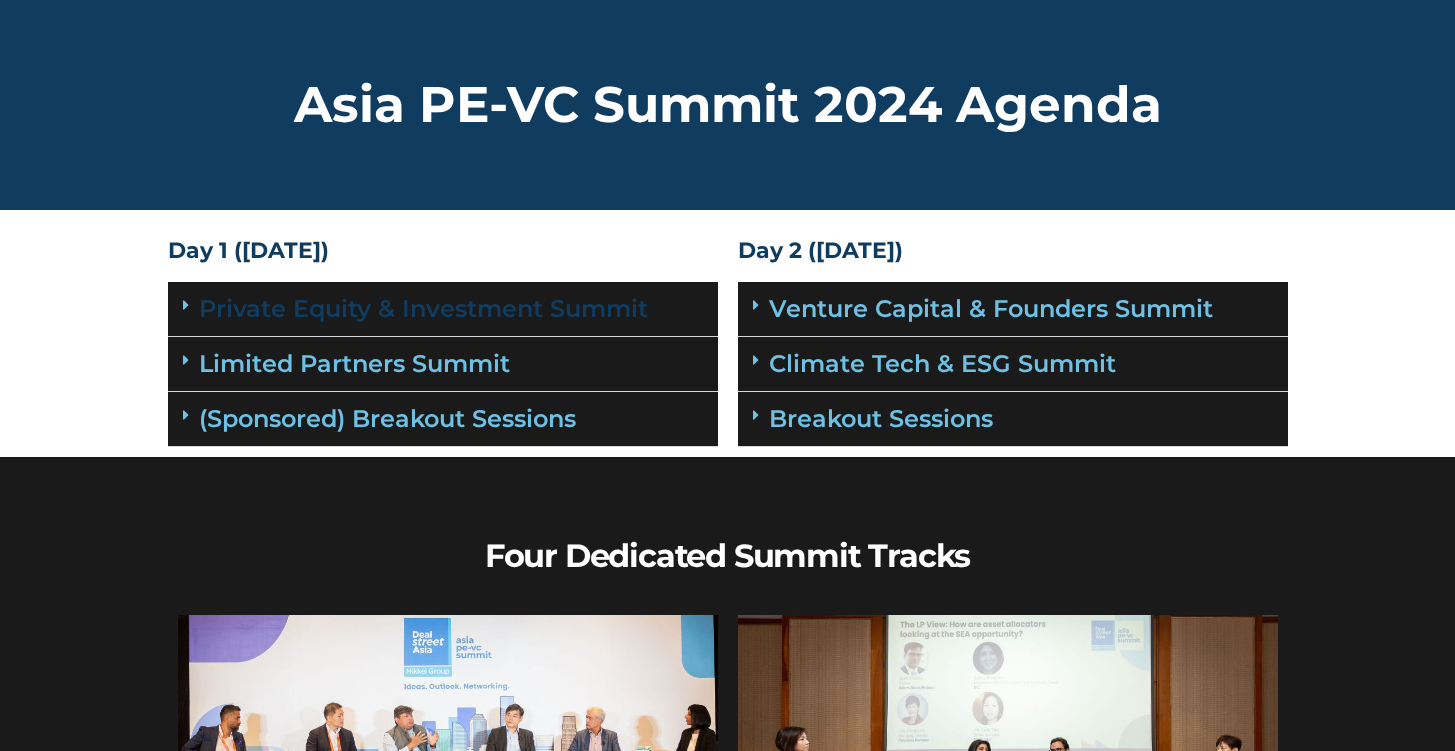 click on "Private Equity & Investment Summit" at bounding box center (423, 308) 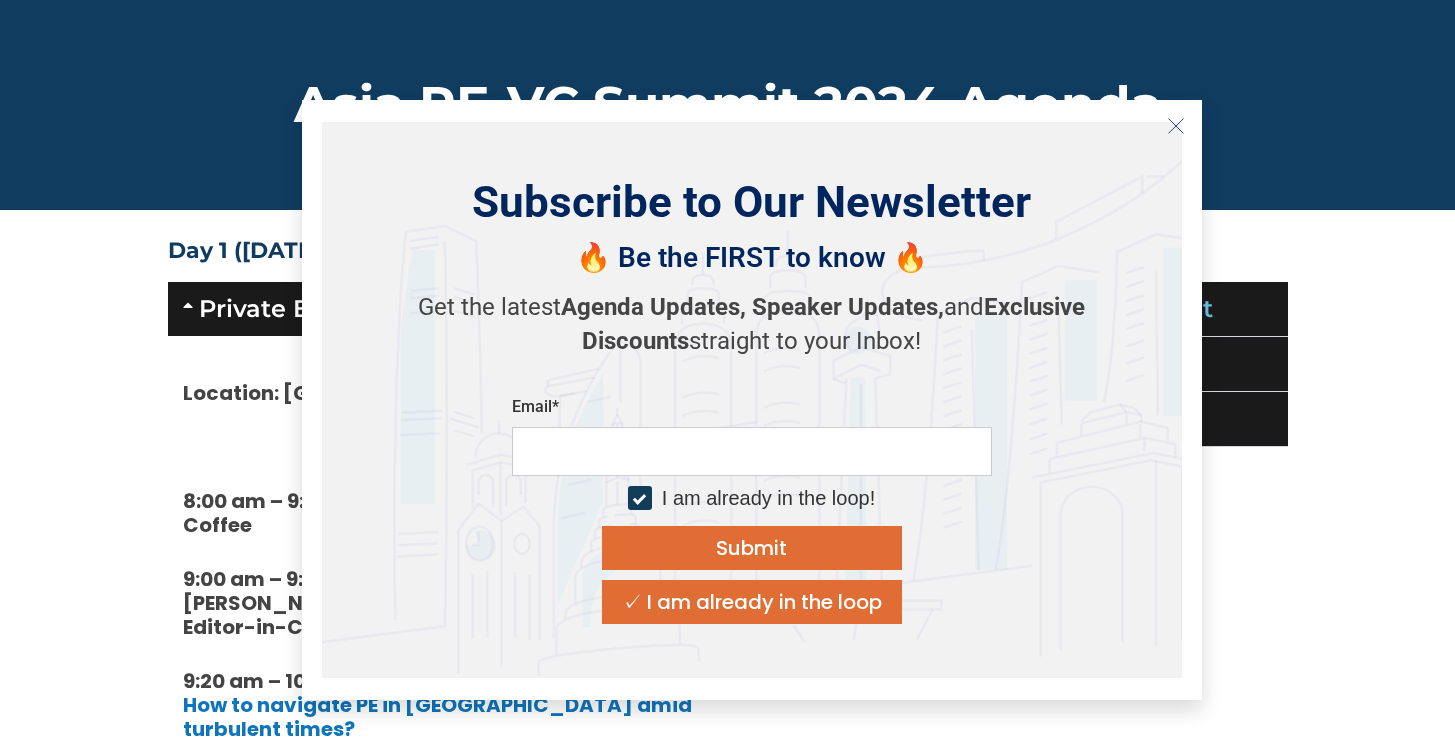 click at bounding box center (1176, 126) 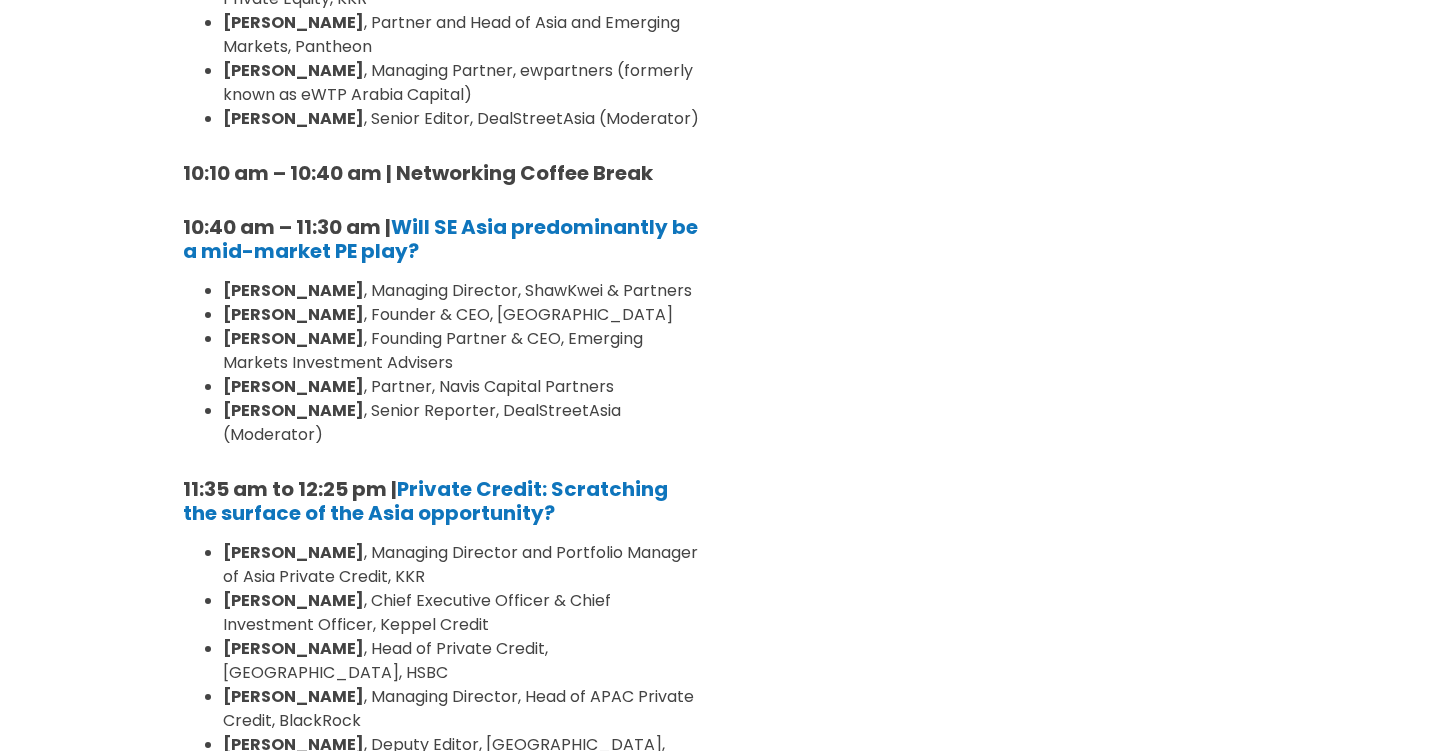scroll, scrollTop: 919, scrollLeft: 0, axis: vertical 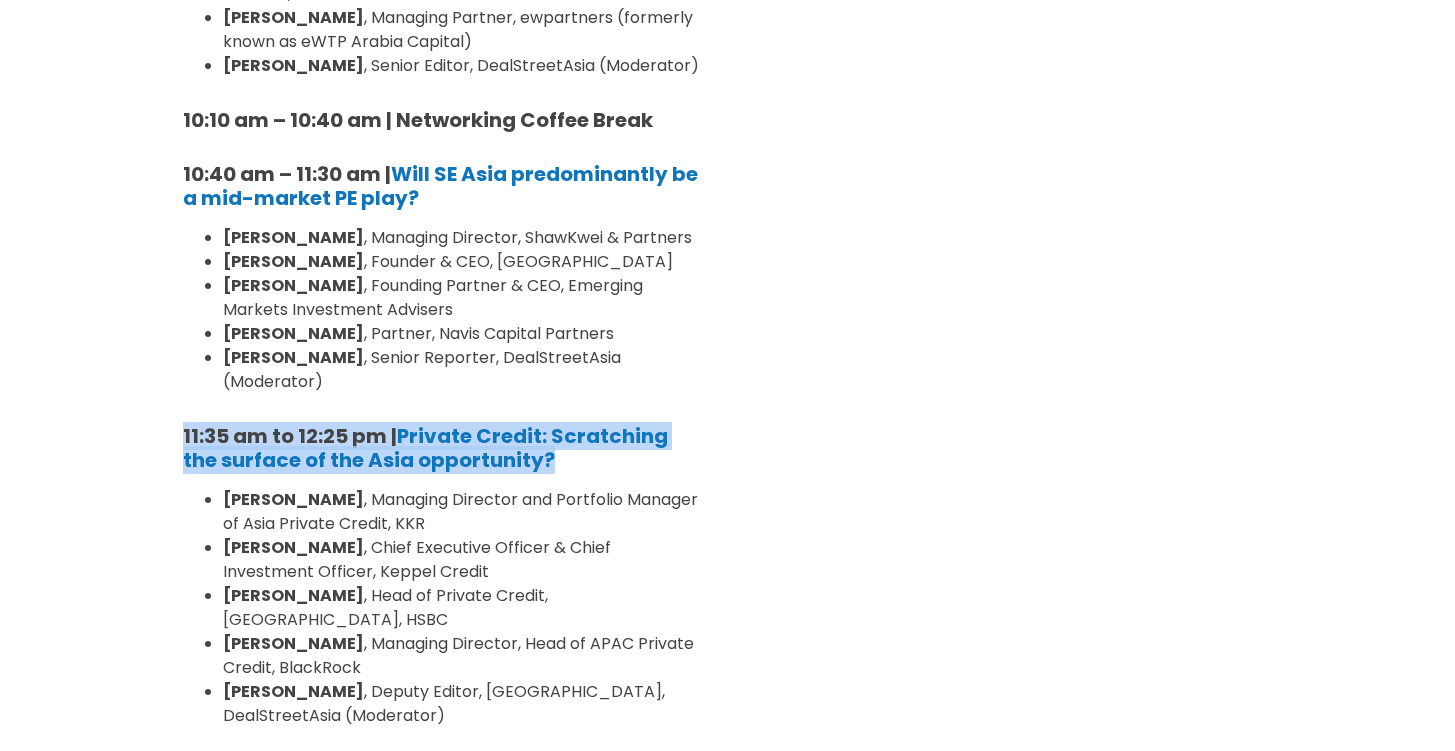 drag, startPoint x: 526, startPoint y: 461, endPoint x: 169, endPoint y: 417, distance: 359.70126 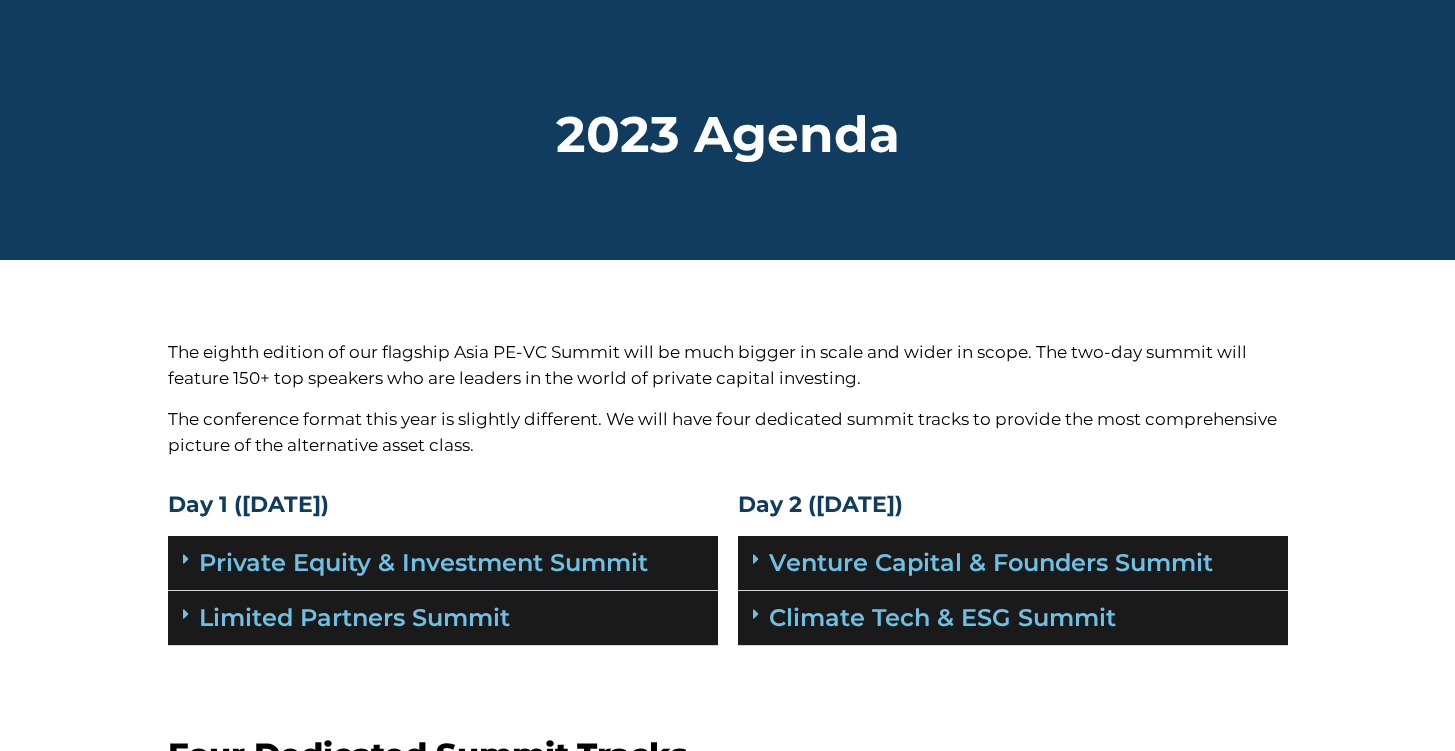 scroll, scrollTop: 0, scrollLeft: 0, axis: both 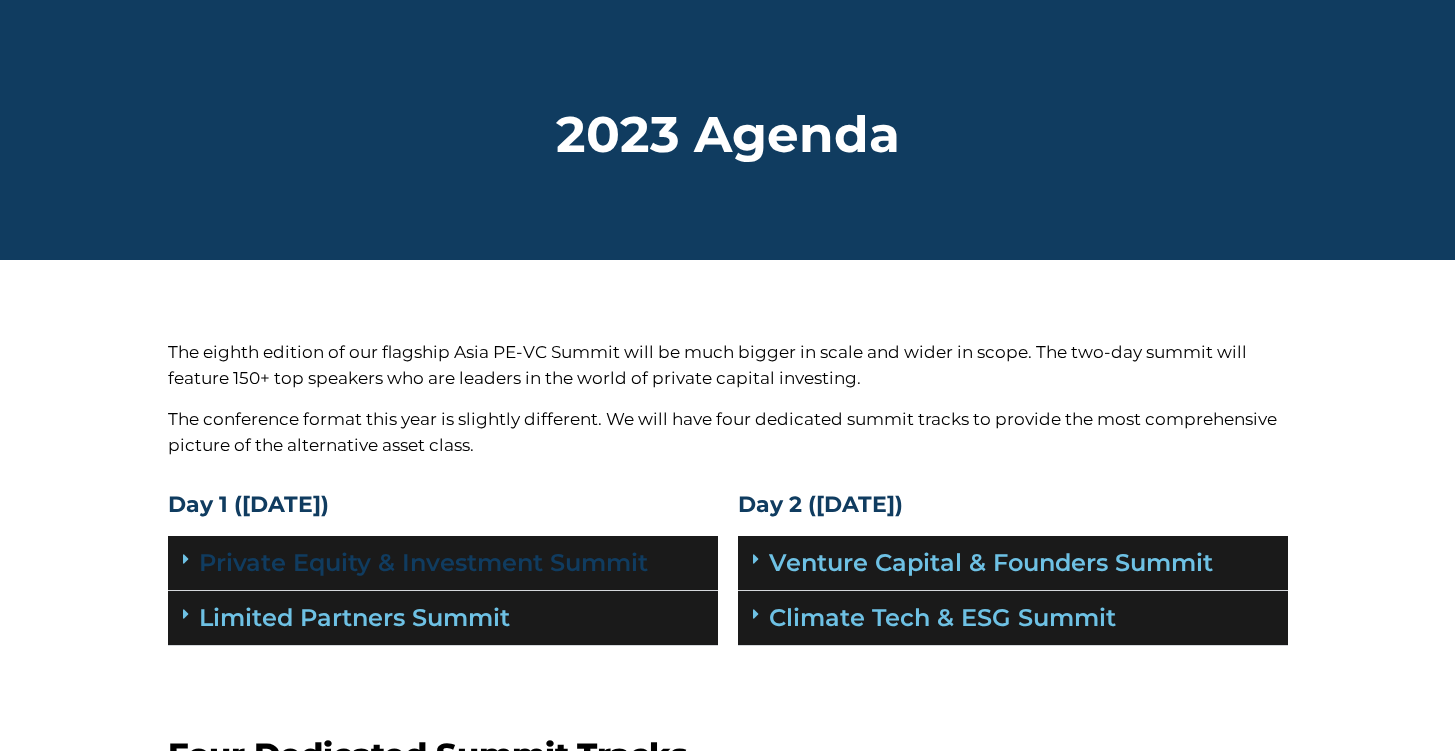 click on "Private Equity & Investment Summit" at bounding box center (423, 562) 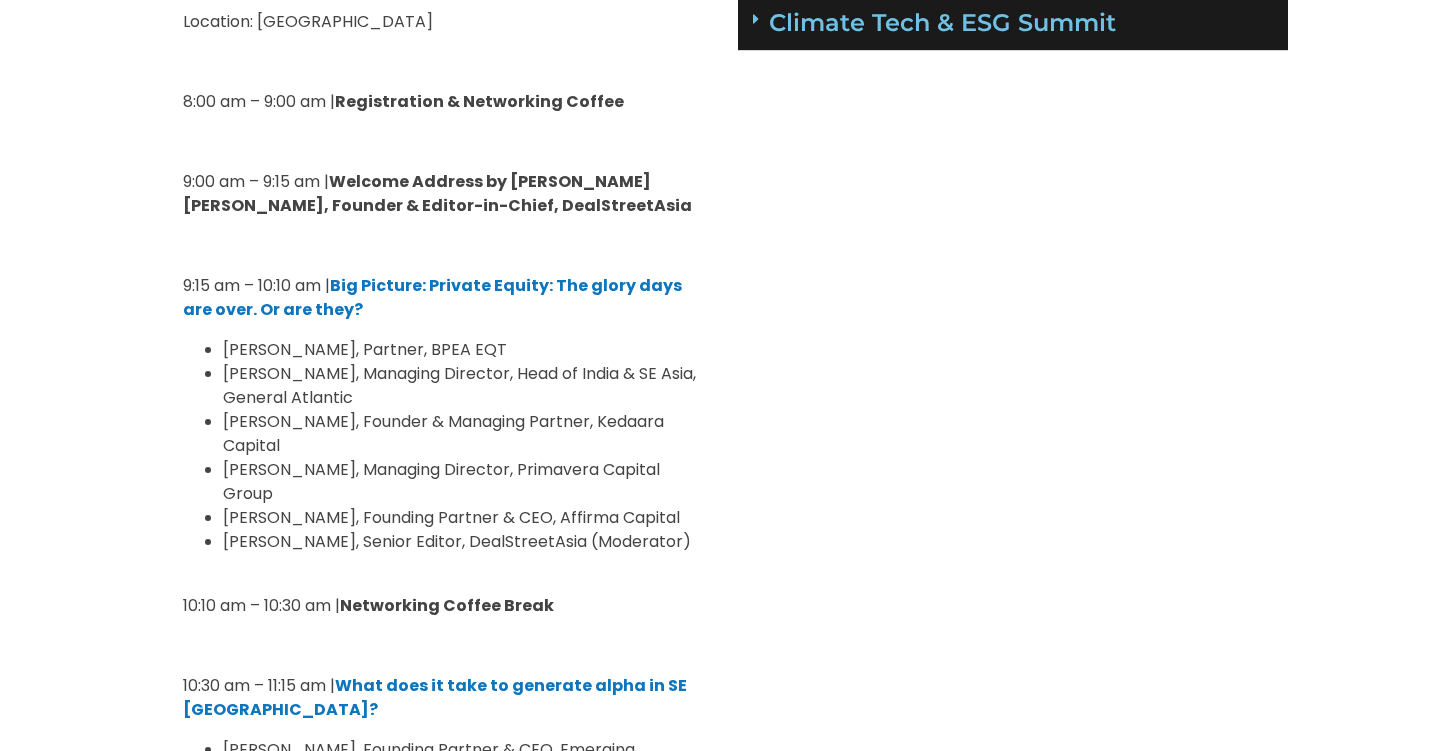 scroll, scrollTop: 554, scrollLeft: 0, axis: vertical 